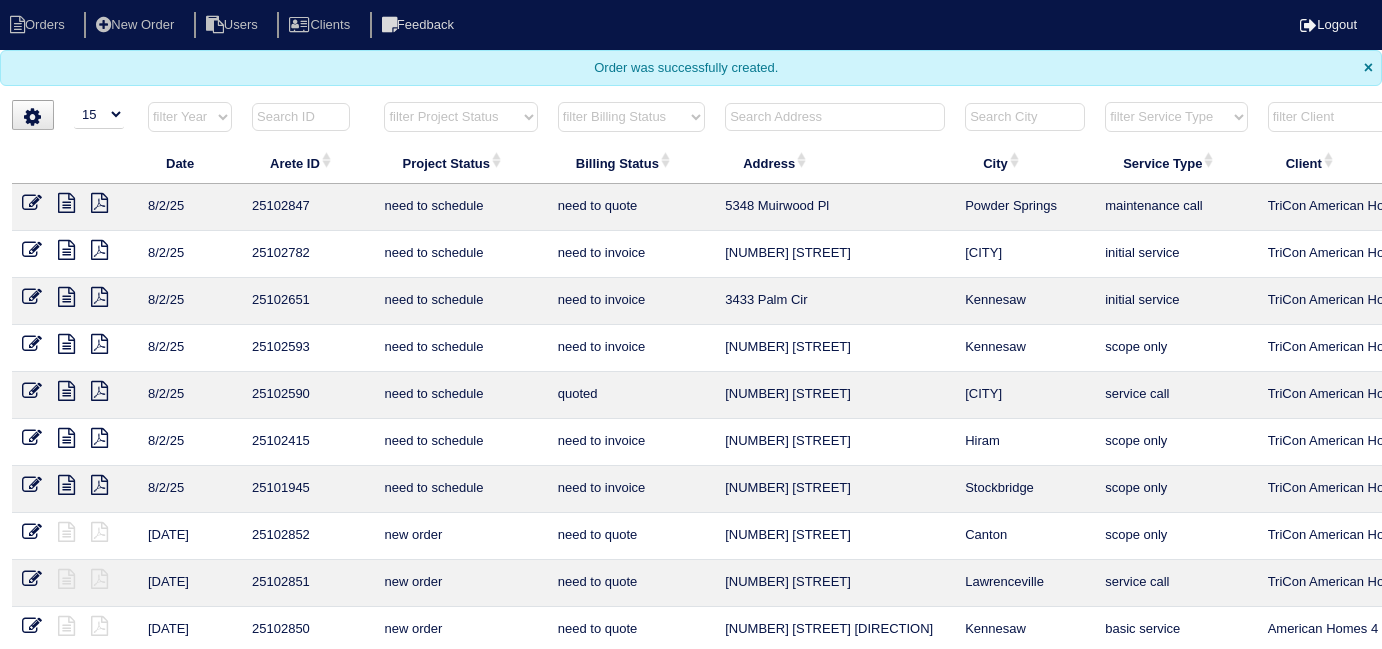select on "15" 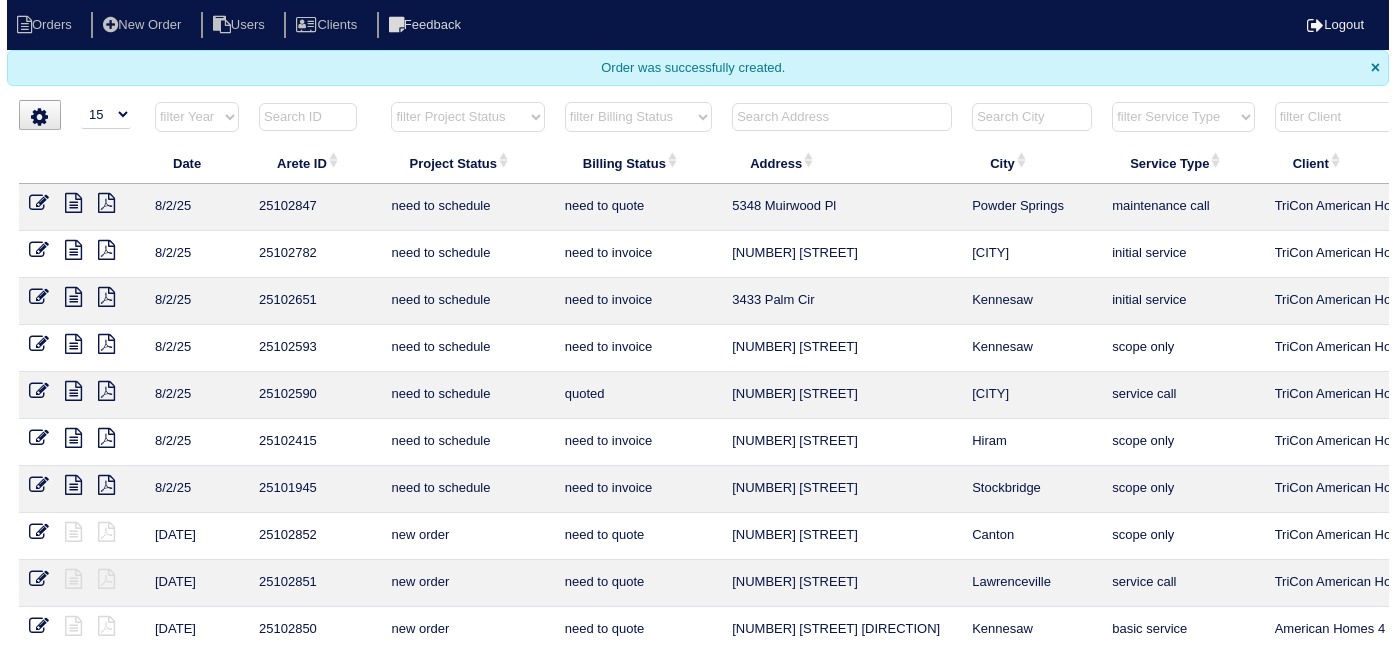 scroll, scrollTop: 0, scrollLeft: 0, axis: both 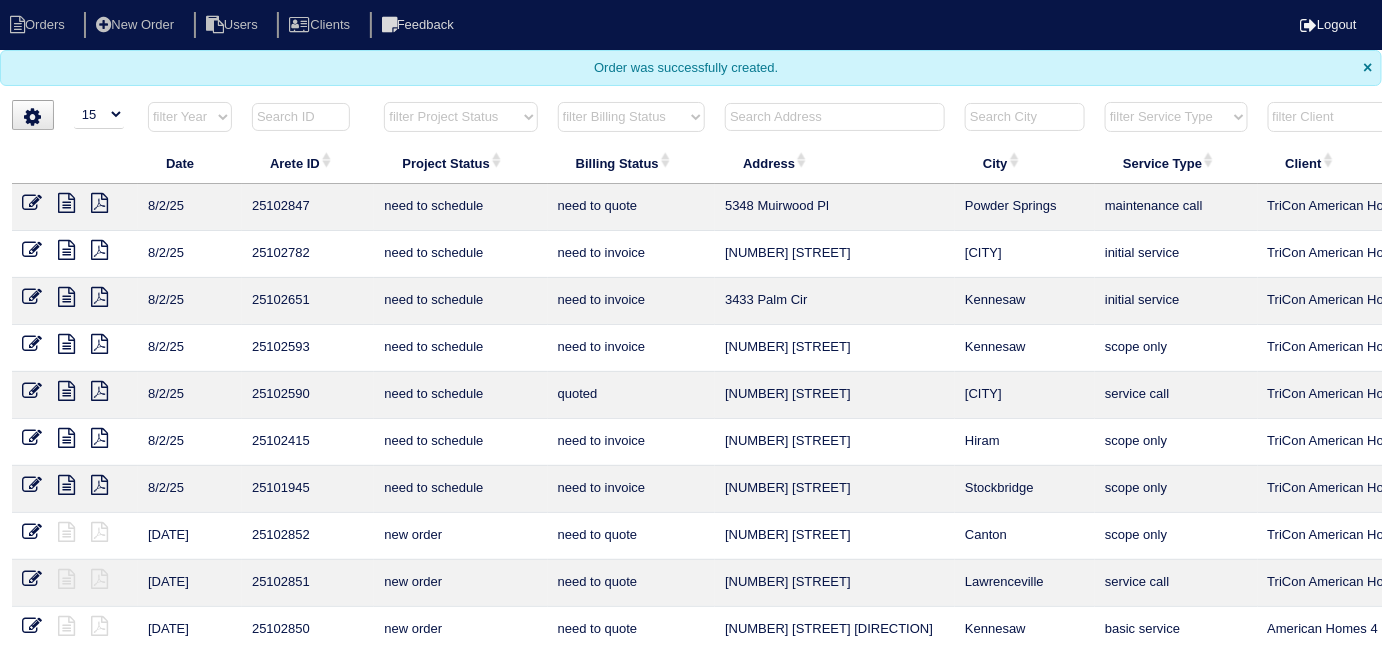 click at bounding box center (835, 117) 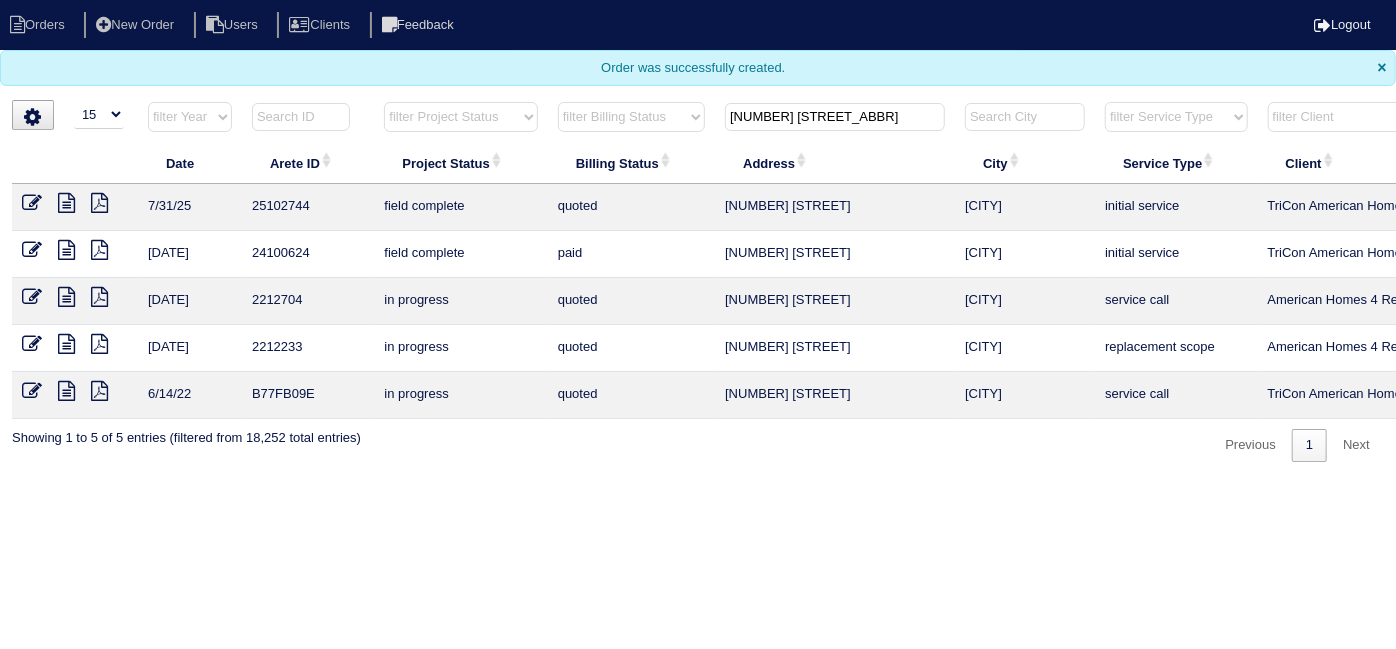type on "[NUMBER] [STREET_ABBR]" 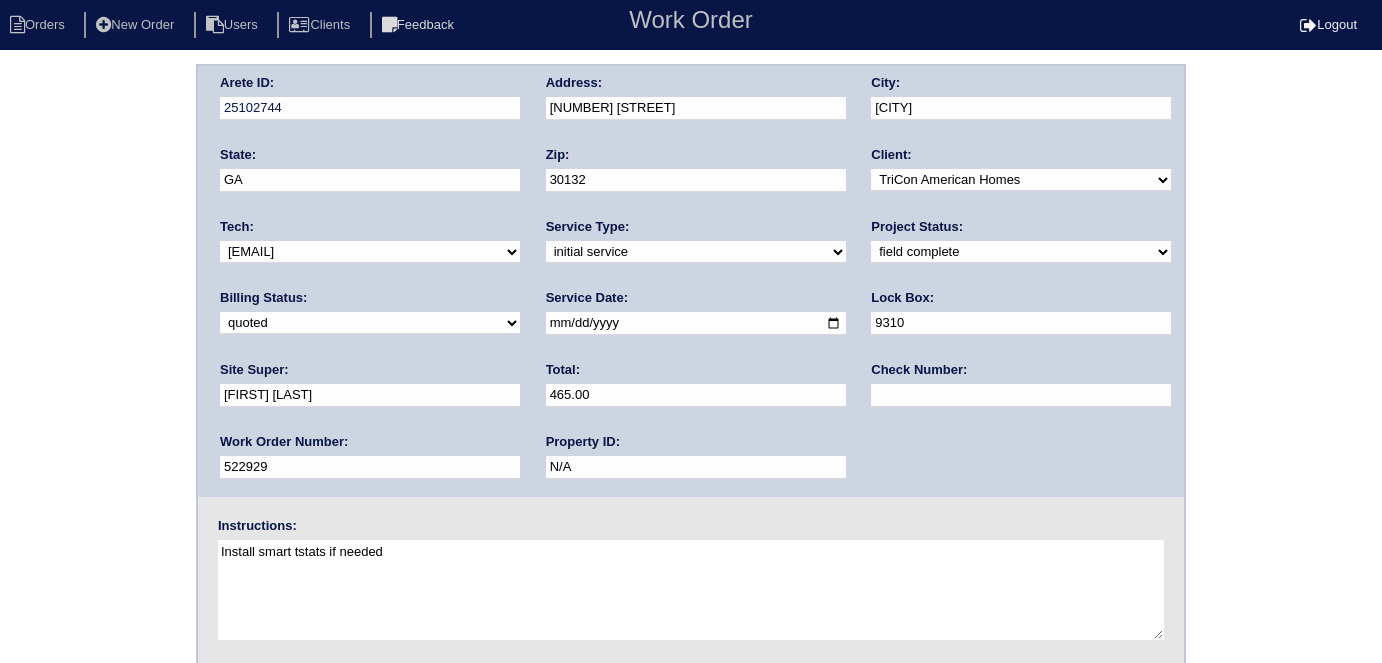 scroll, scrollTop: 0, scrollLeft: 0, axis: both 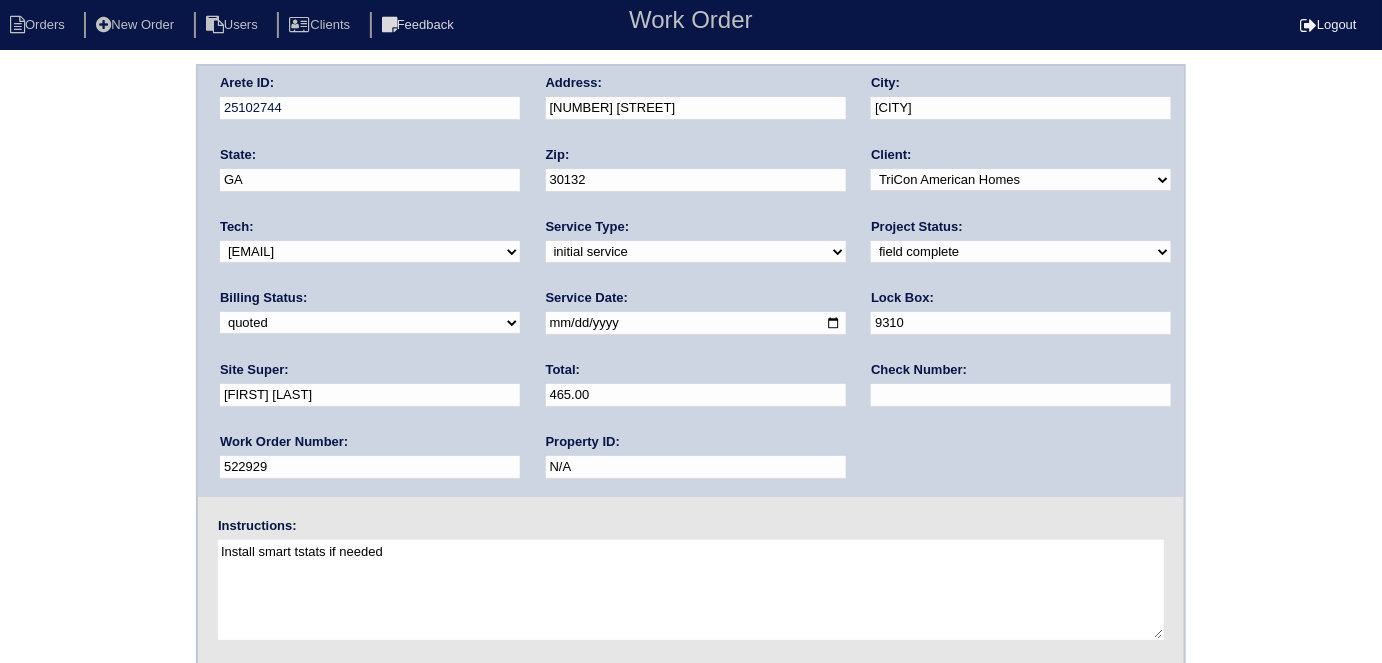 click on "need to quote
quoted
need to invoice
invoiced
paid
warranty
purchase order needed
unknown
in quickbooks" at bounding box center (370, 323) 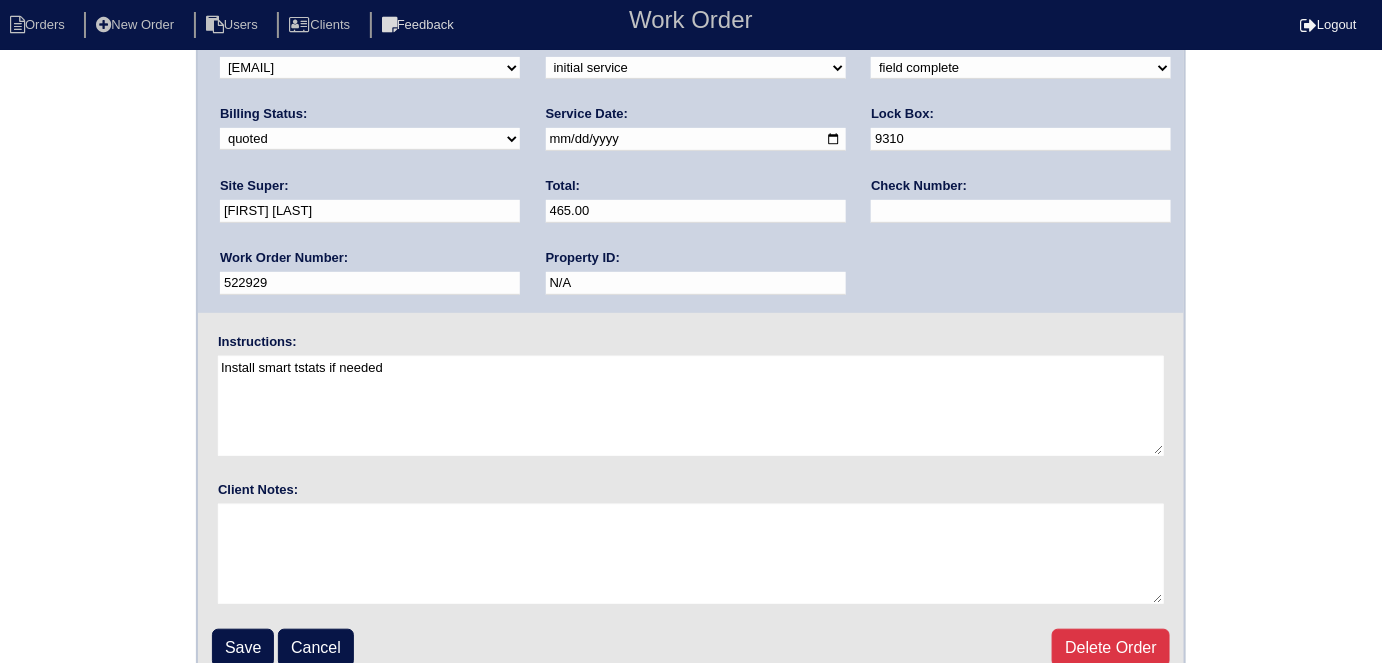 scroll, scrollTop: 205, scrollLeft: 0, axis: vertical 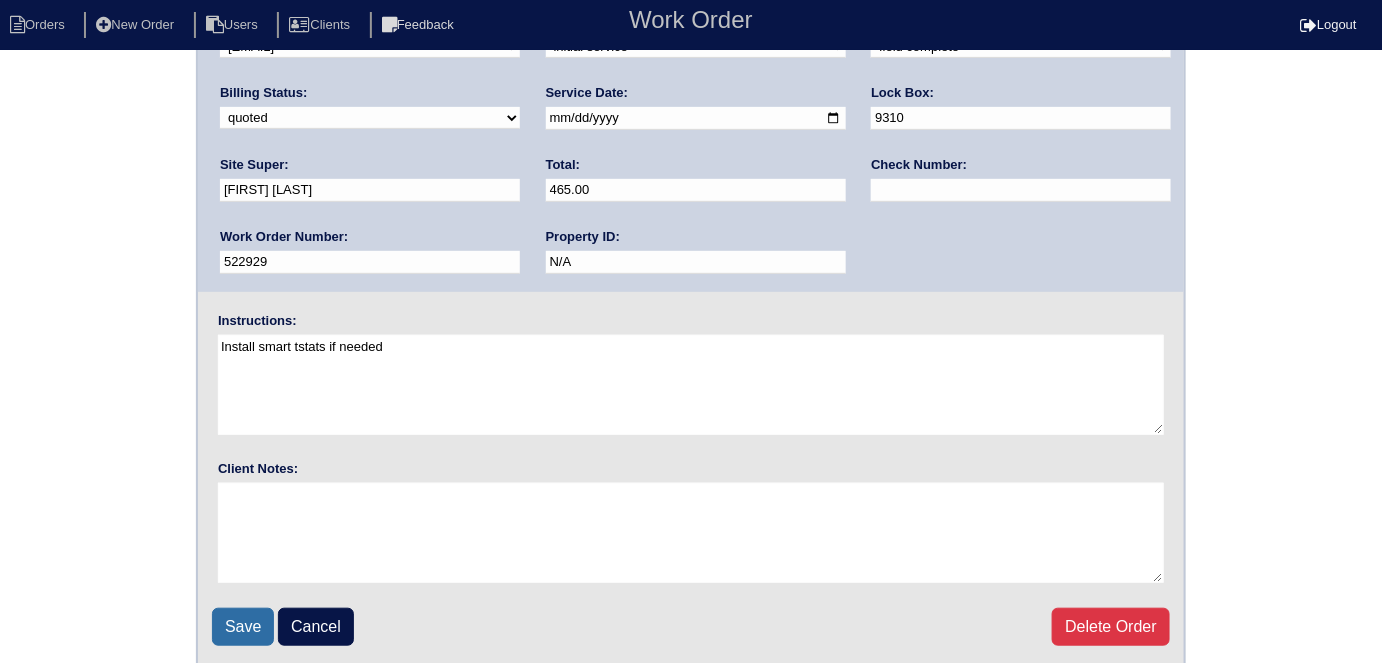 click on "Save" at bounding box center [243, 627] 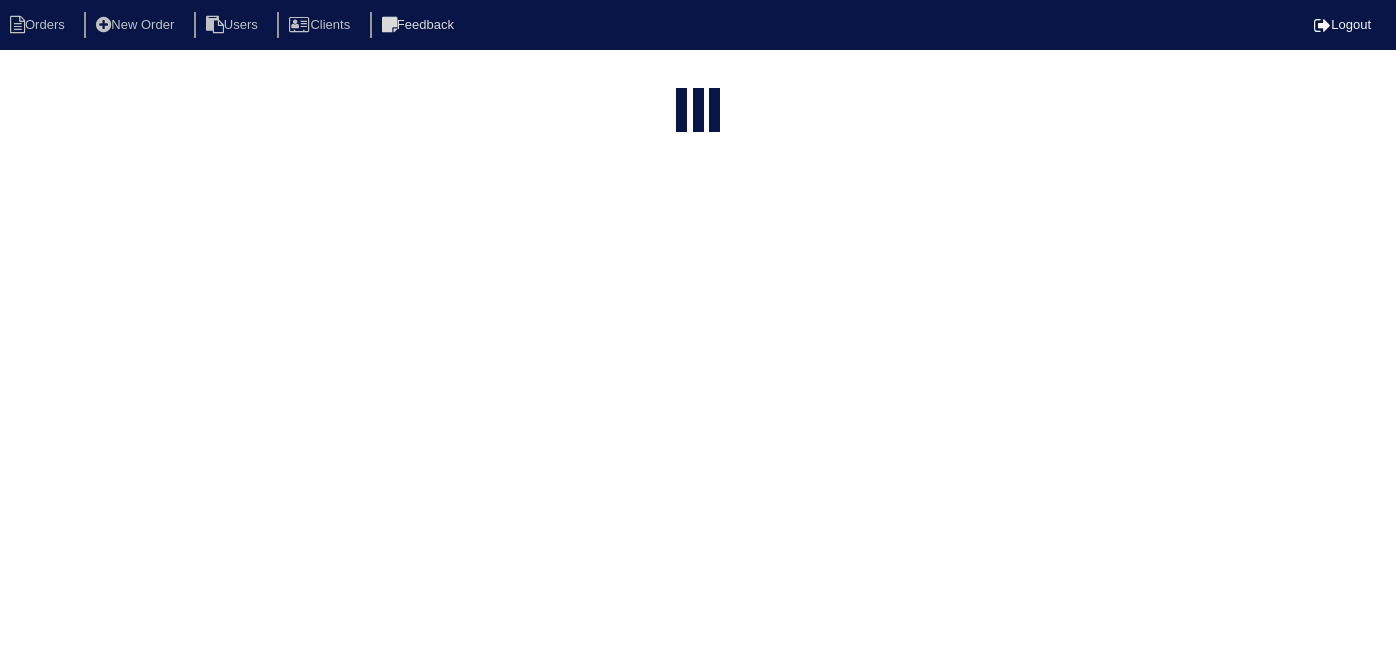 select on "15" 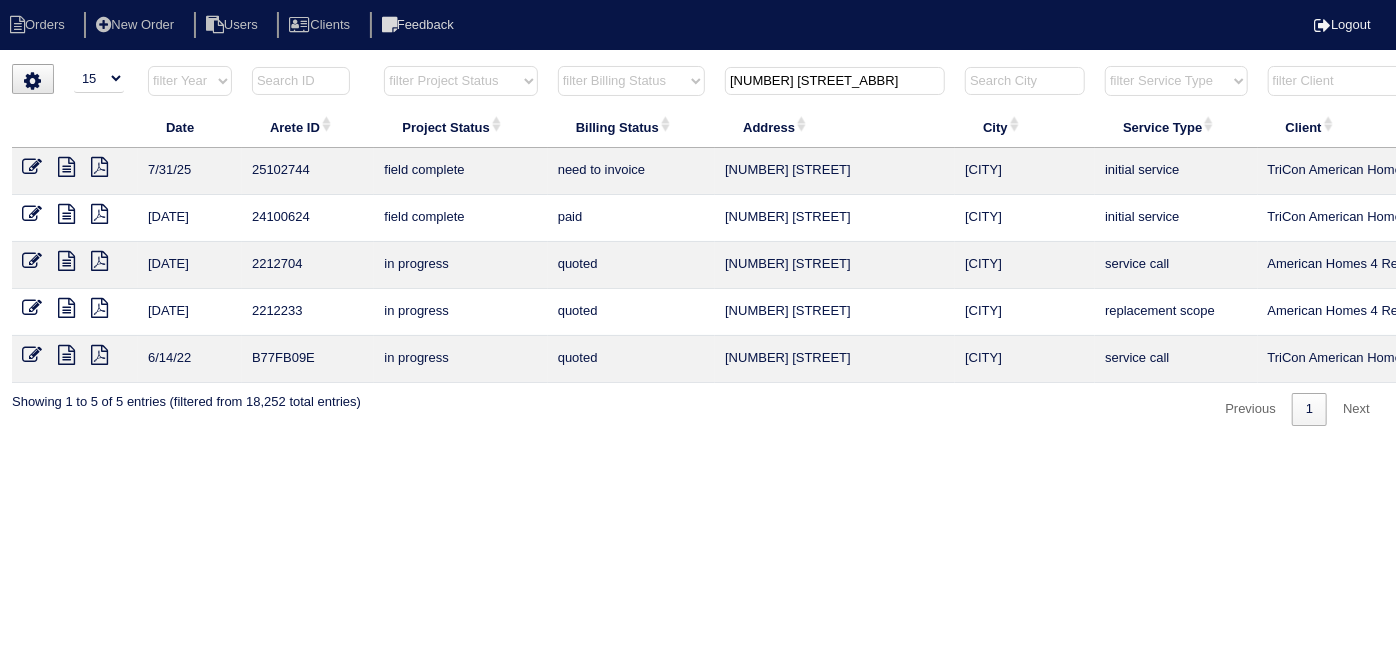 drag, startPoint x: 800, startPoint y: 88, endPoint x: 566, endPoint y: 89, distance: 234.00214 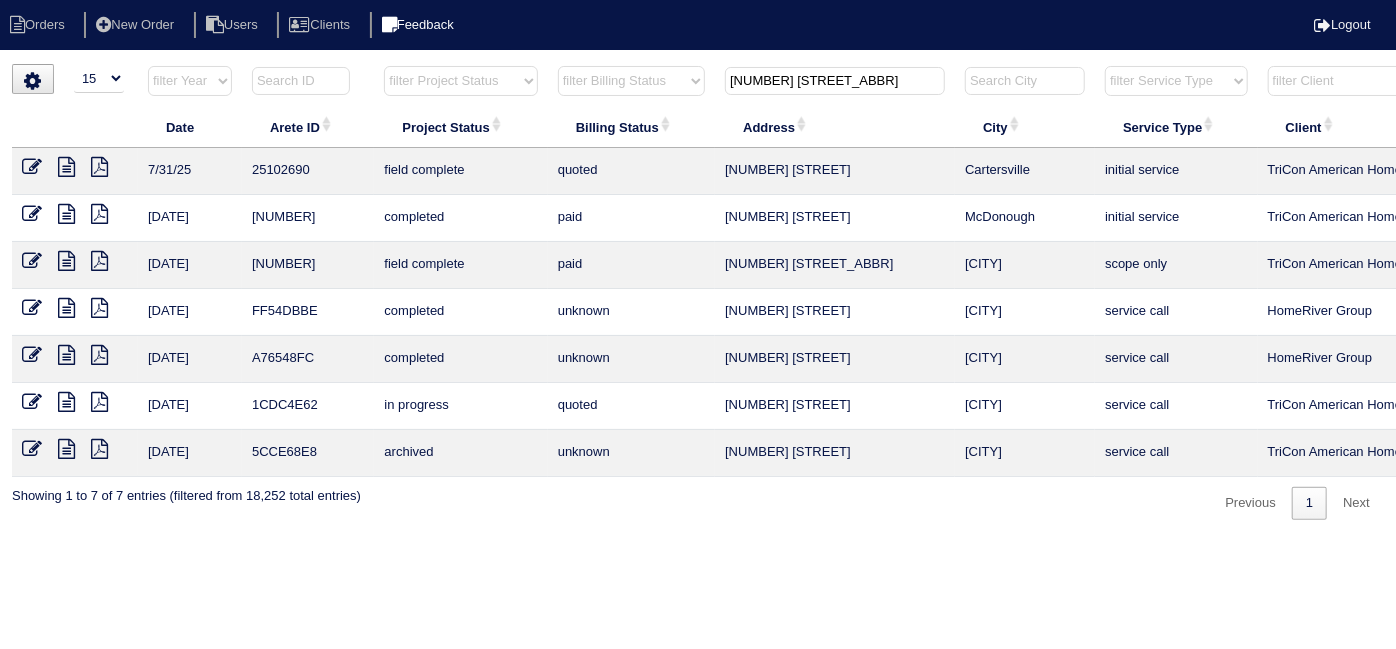 type on "[NUMBER] [STREET_ABBR]" 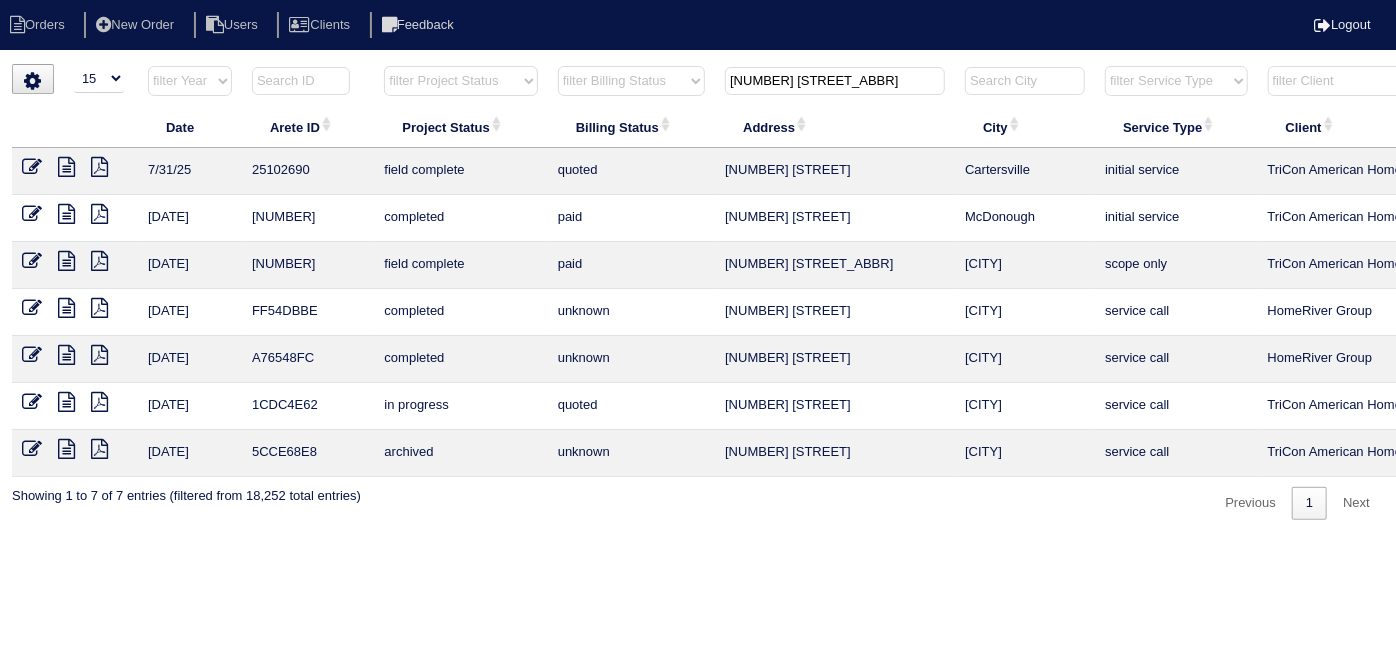 click at bounding box center (32, 167) 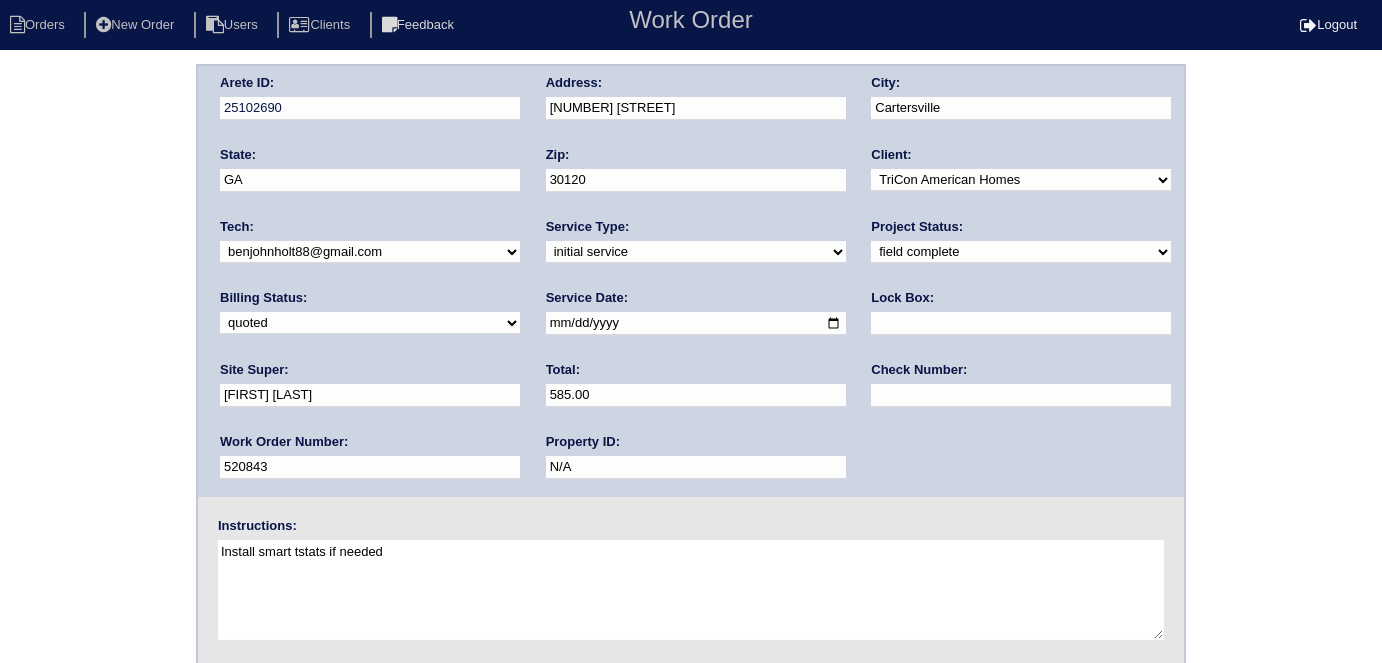 scroll, scrollTop: 0, scrollLeft: 0, axis: both 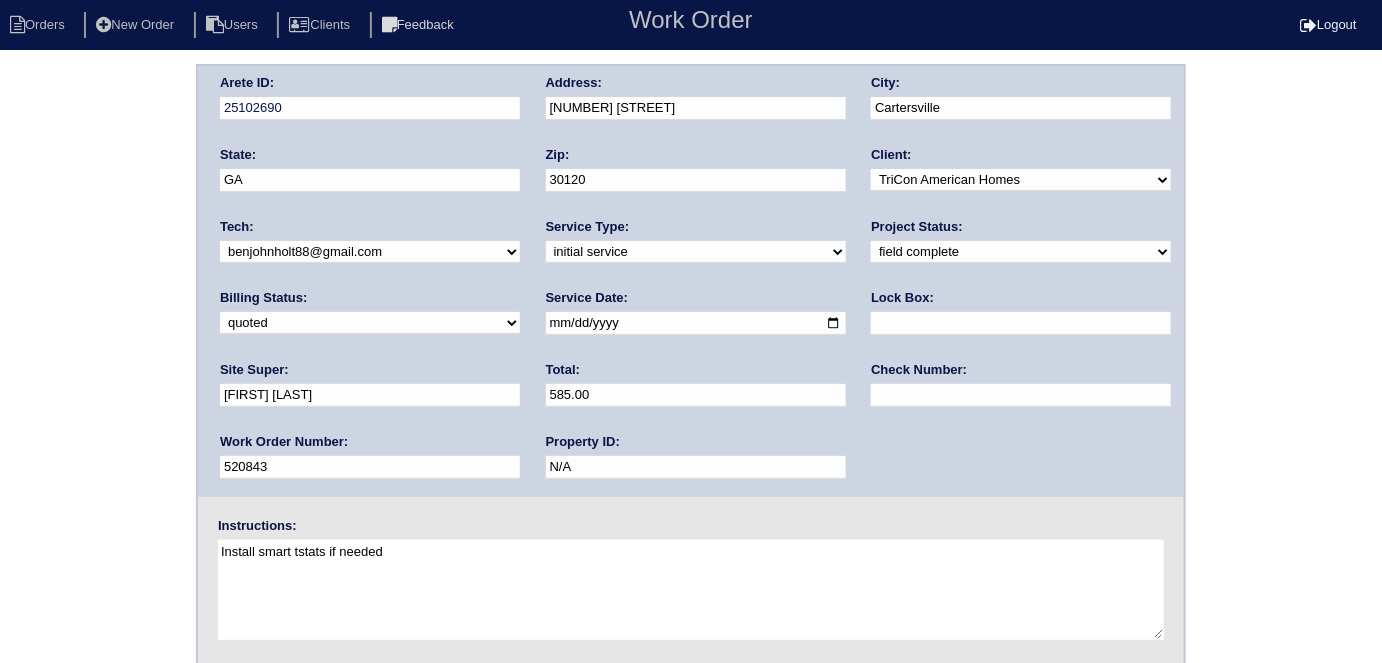 click on "need to quote
quoted
need to invoice
invoiced
paid
warranty
purchase order needed
unknown
in quickbooks" at bounding box center [370, 323] 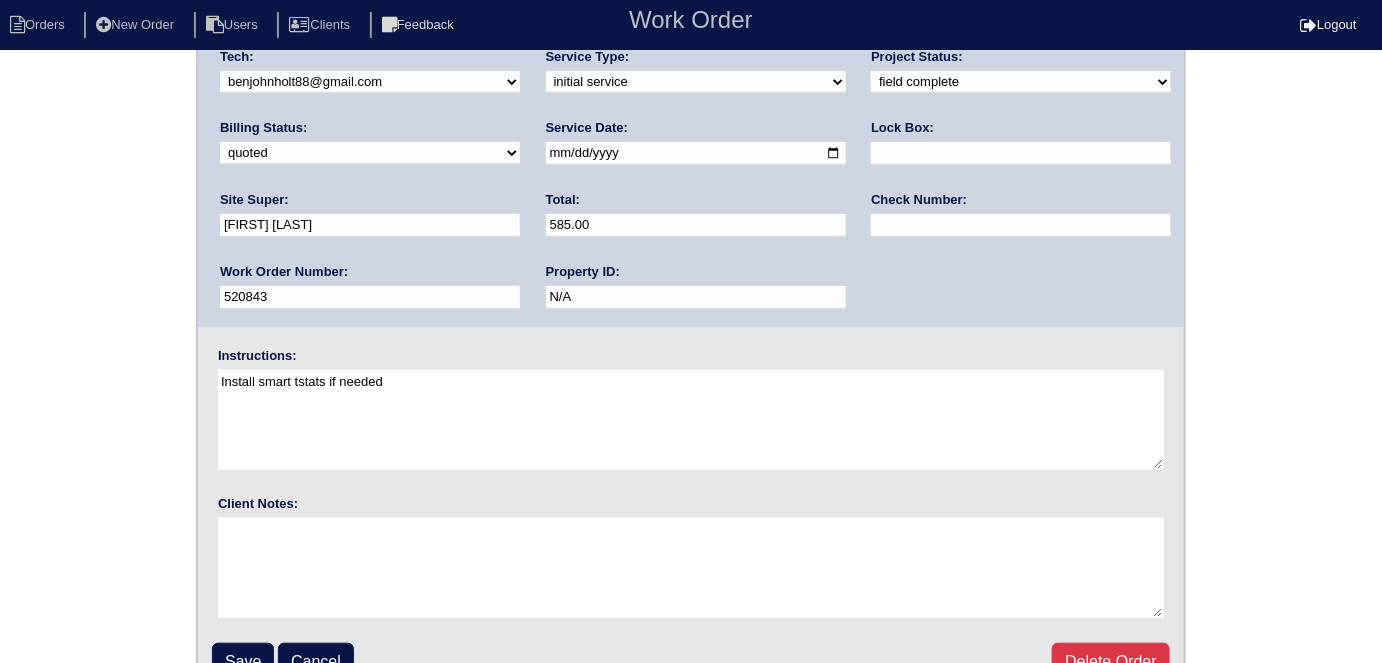 scroll, scrollTop: 205, scrollLeft: 0, axis: vertical 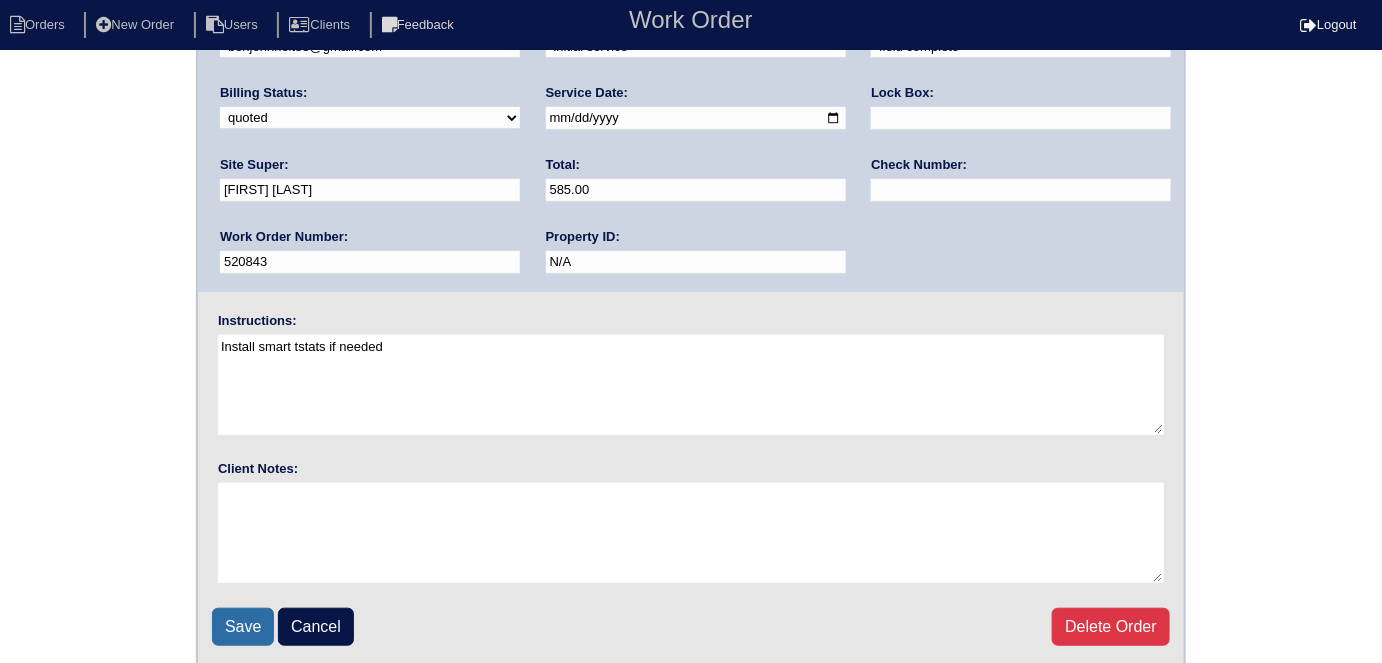 click on "Save" at bounding box center (243, 627) 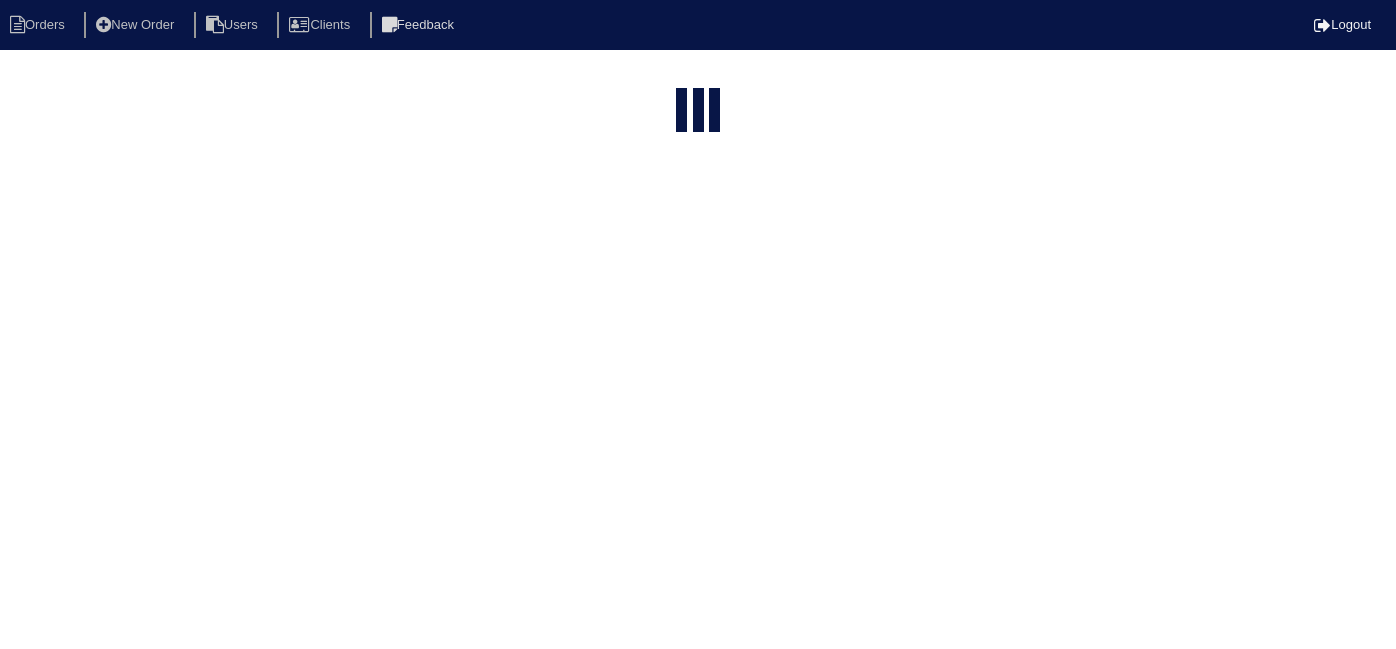select on "15" 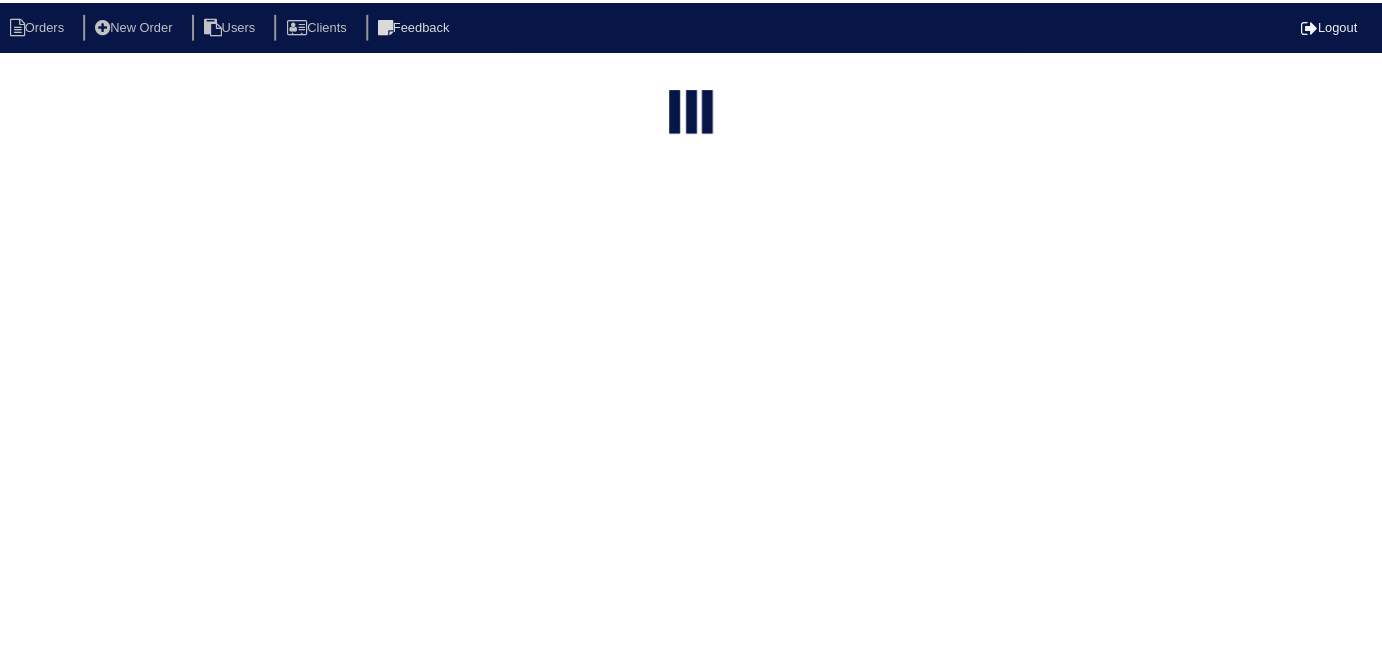 scroll, scrollTop: 0, scrollLeft: 0, axis: both 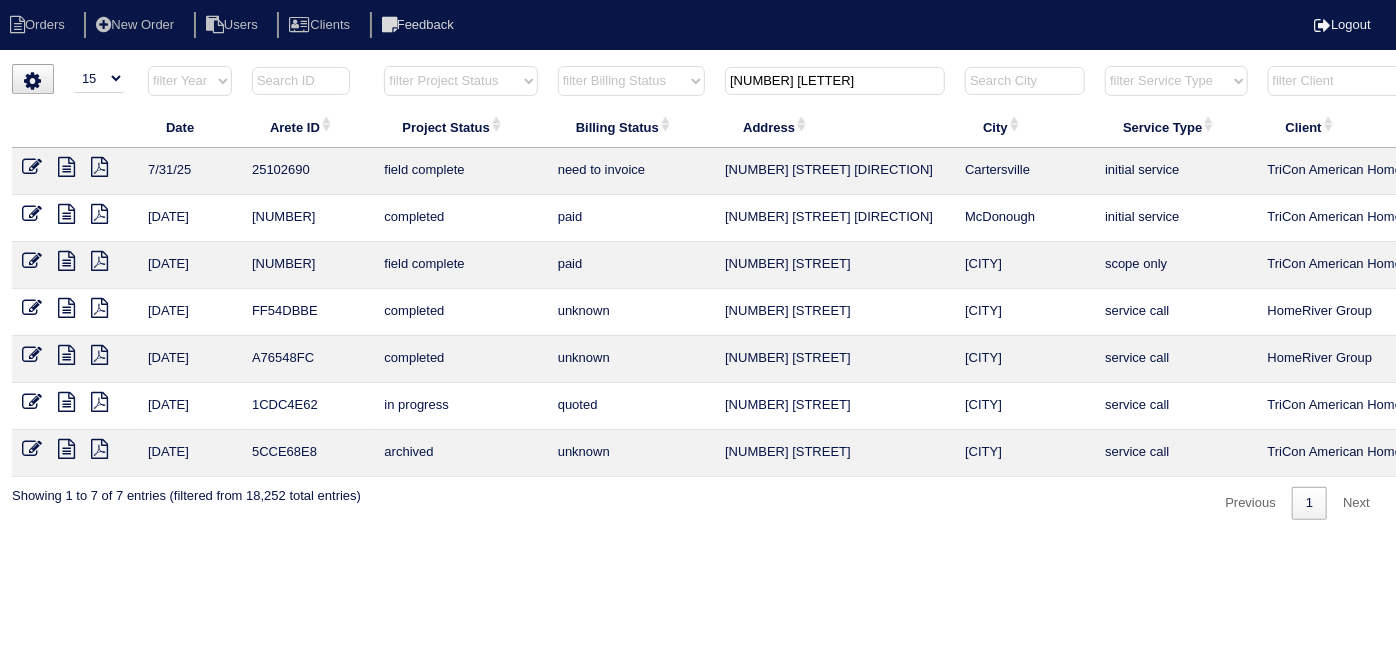 drag, startPoint x: 774, startPoint y: 93, endPoint x: 640, endPoint y: 93, distance: 134 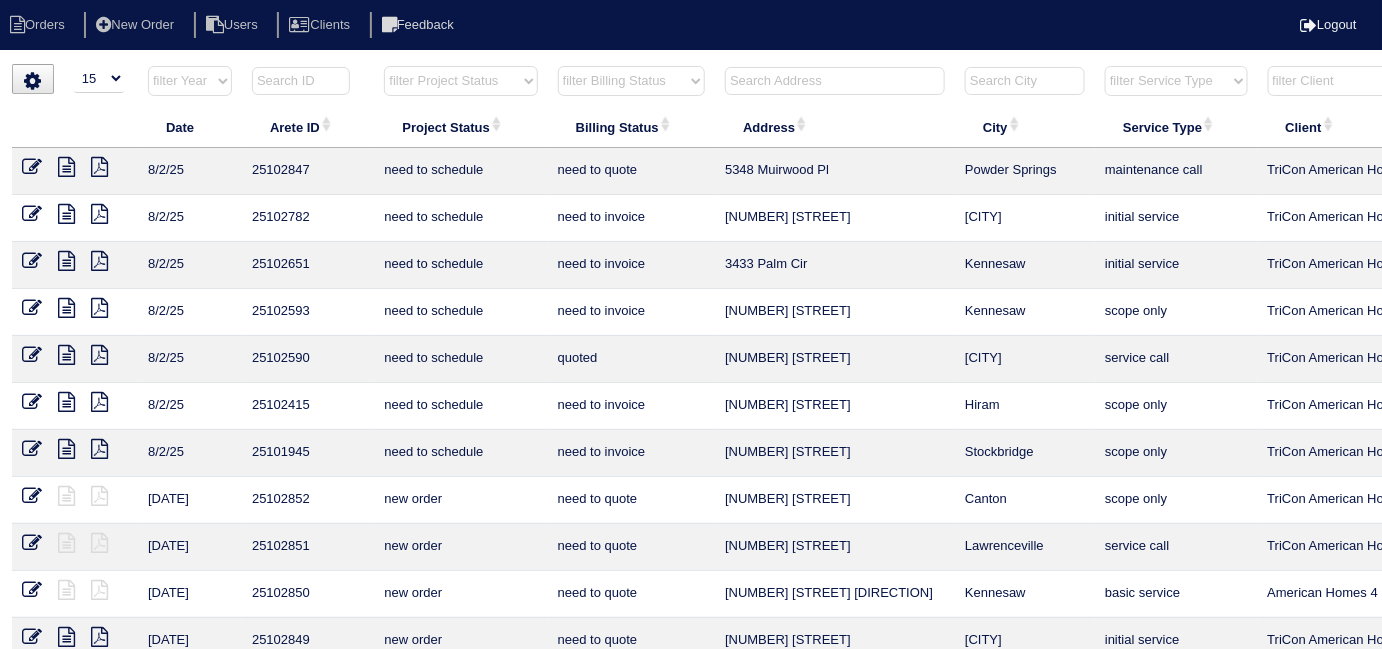 type 